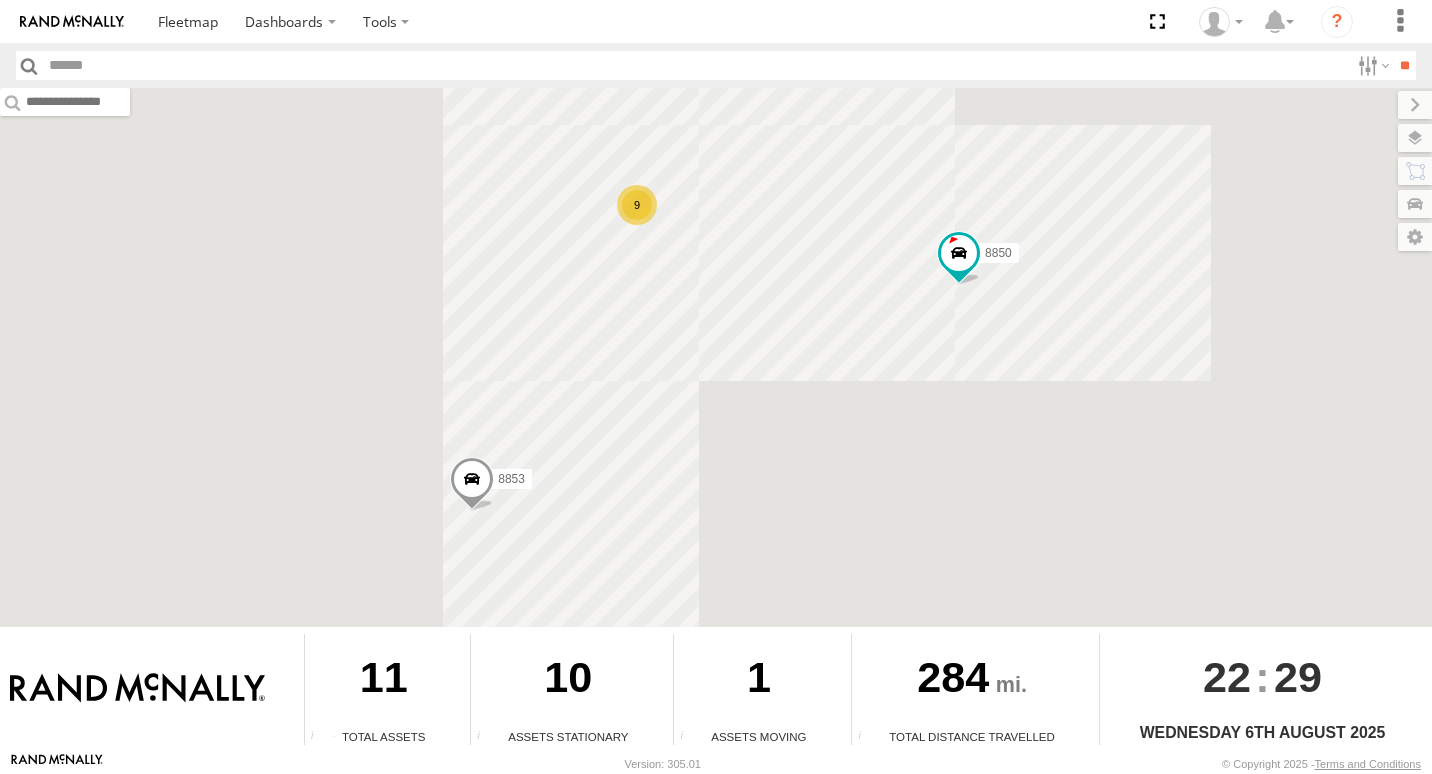 scroll, scrollTop: 0, scrollLeft: 0, axis: both 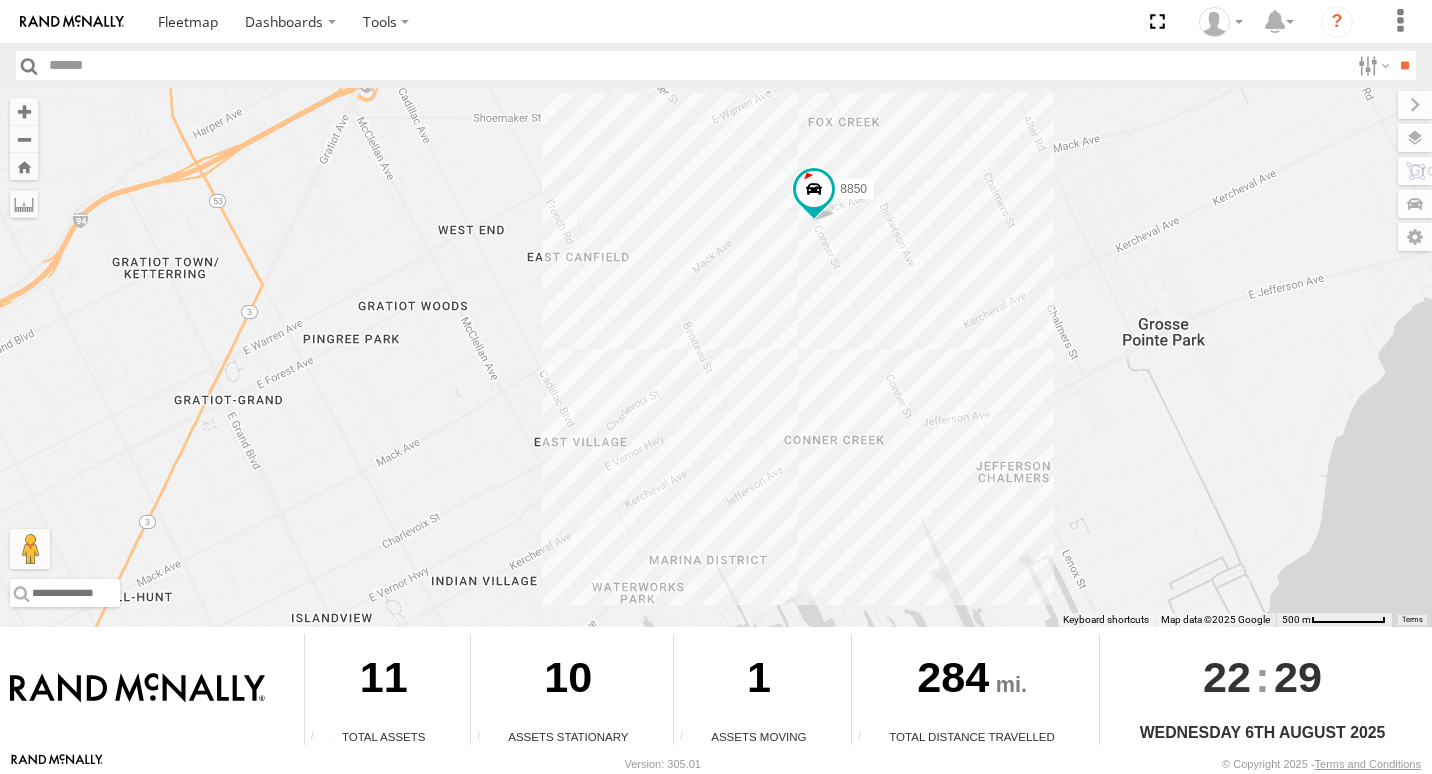 drag, startPoint x: 791, startPoint y: 158, endPoint x: 723, endPoint y: 278, distance: 137.92752 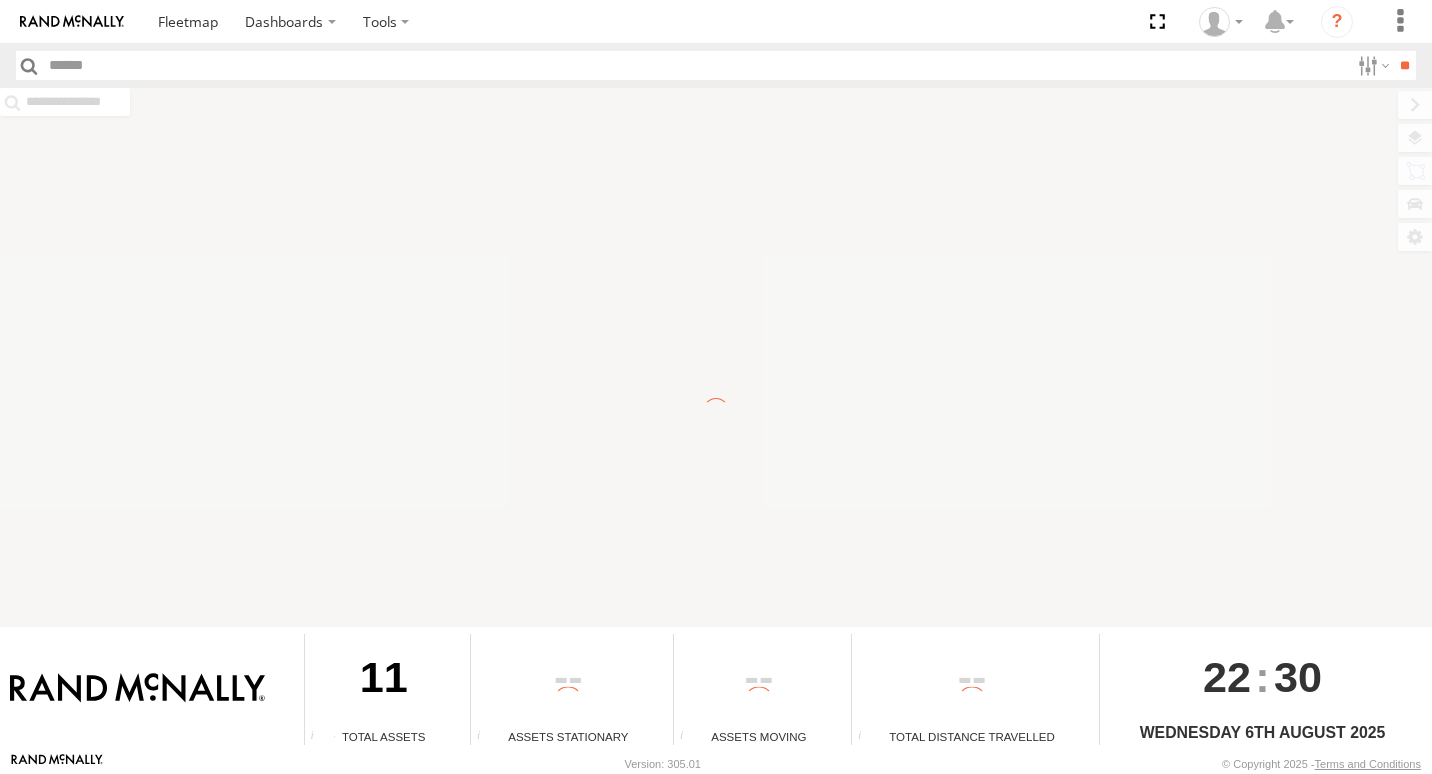 scroll, scrollTop: 0, scrollLeft: 0, axis: both 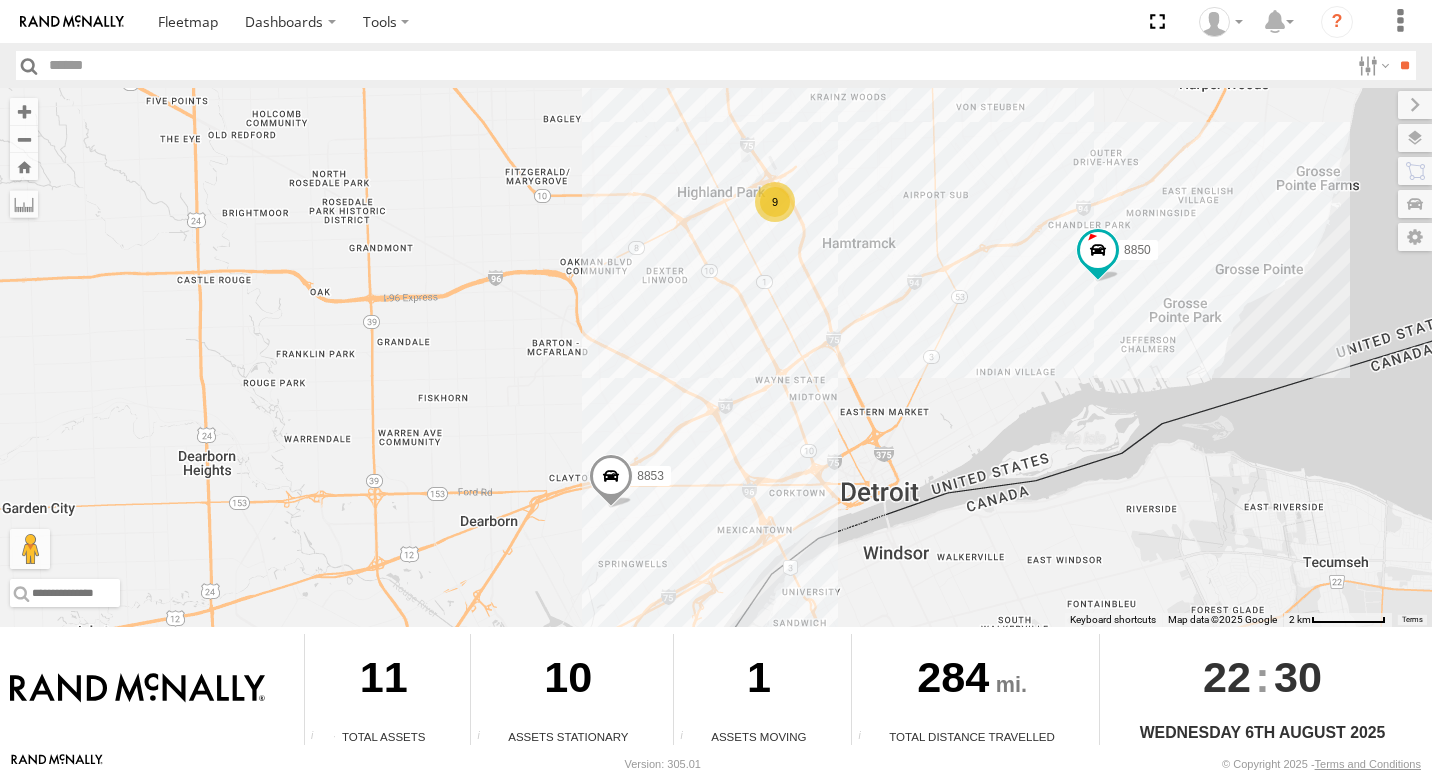 click on "8853 8850 9" at bounding box center (716, 357) 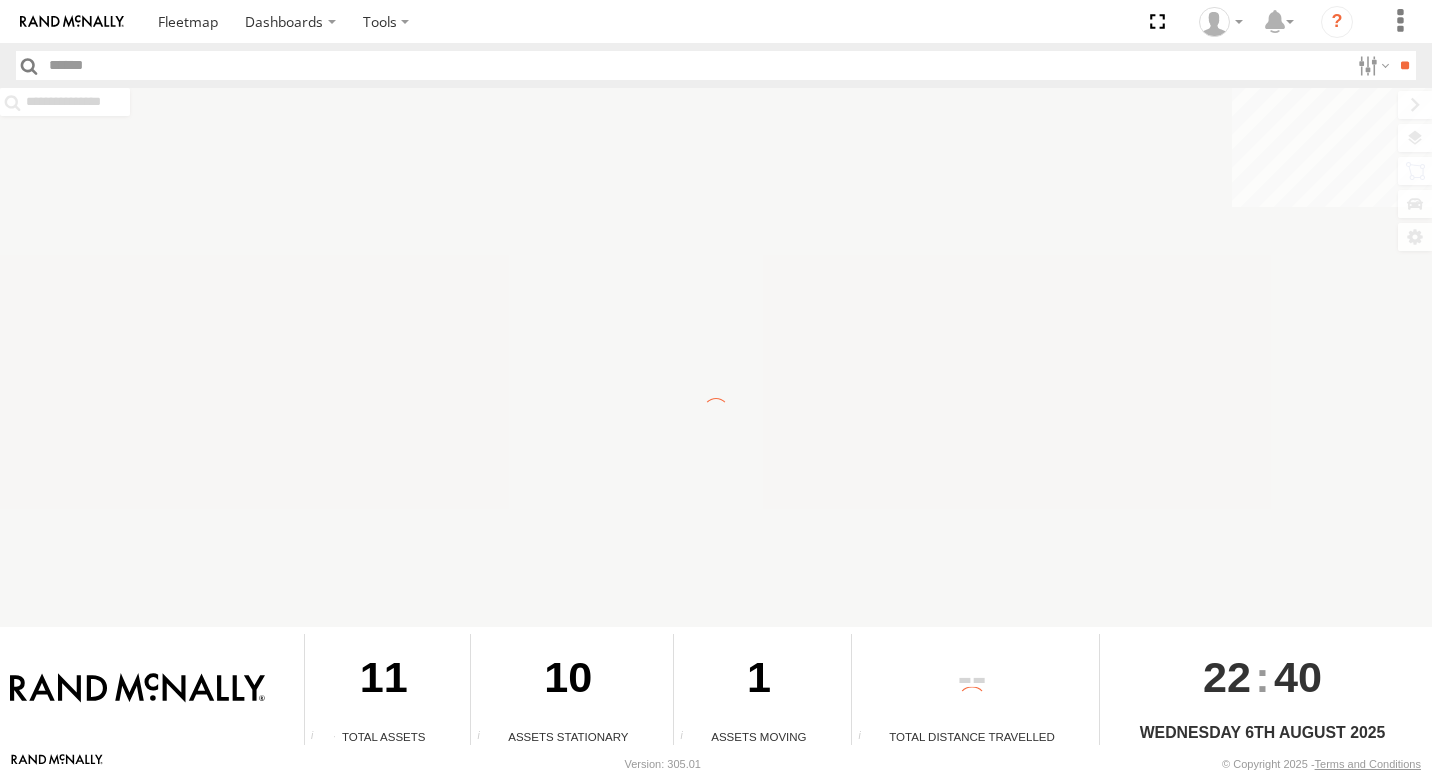 scroll, scrollTop: 0, scrollLeft: 0, axis: both 